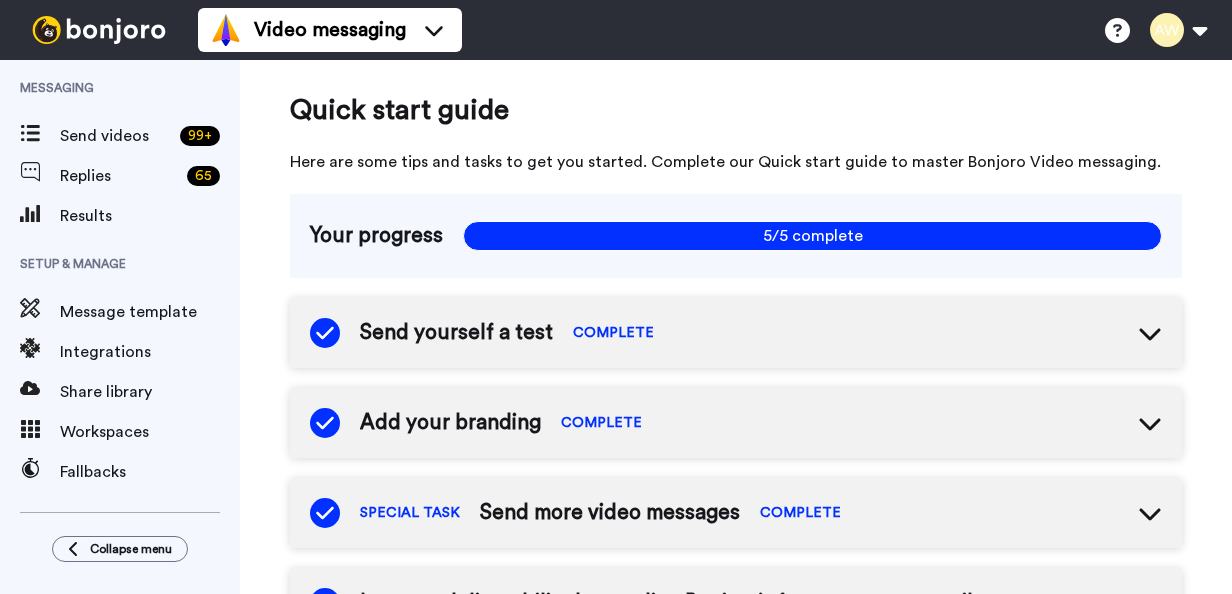 scroll, scrollTop: 0, scrollLeft: 0, axis: both 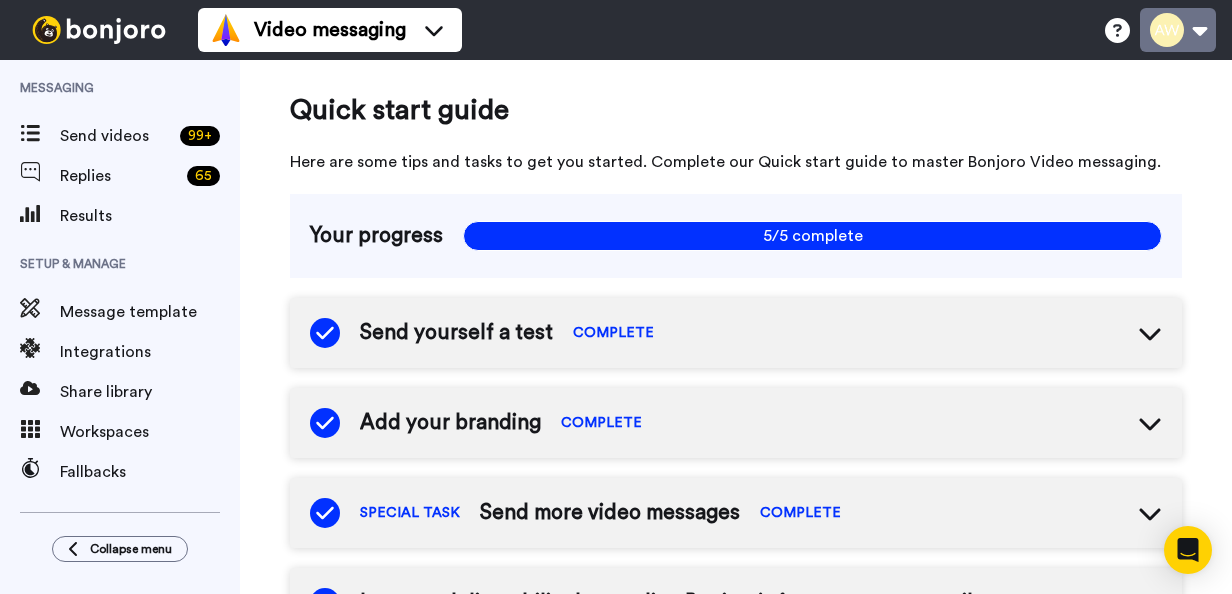 click at bounding box center (1178, 30) 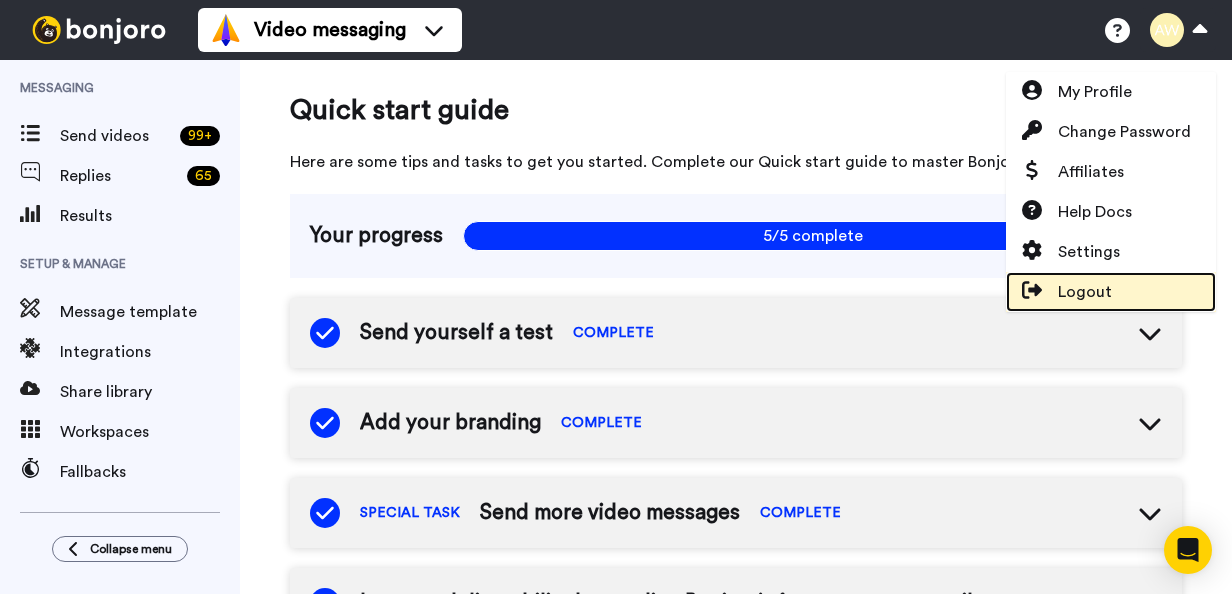 click on "Logout" at bounding box center (1085, 292) 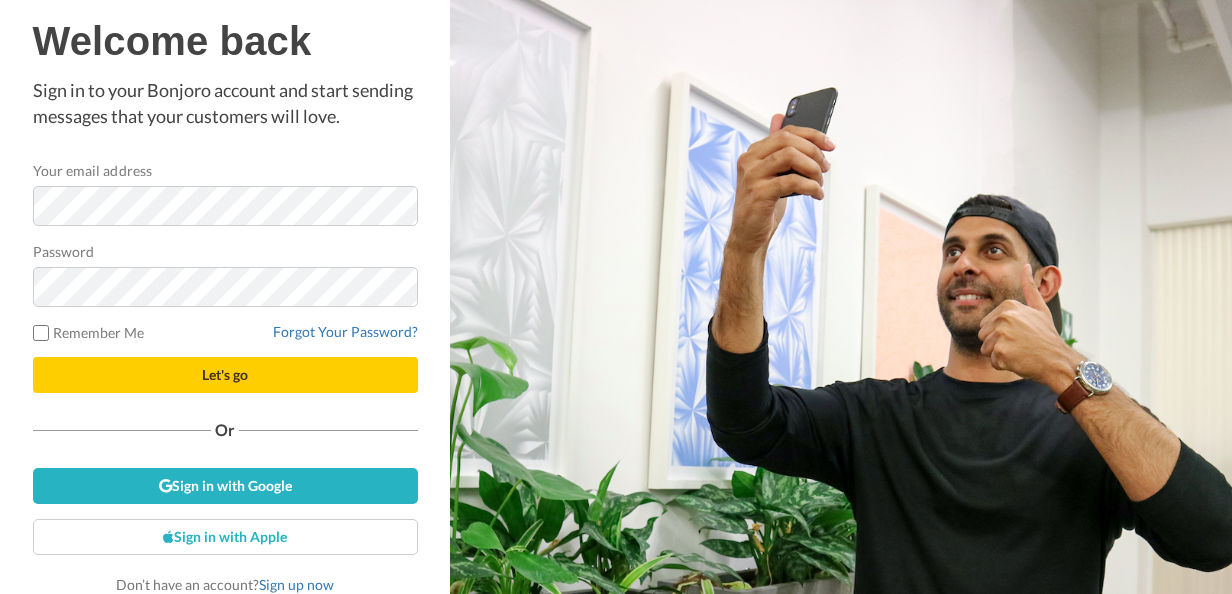 scroll, scrollTop: 0, scrollLeft: 0, axis: both 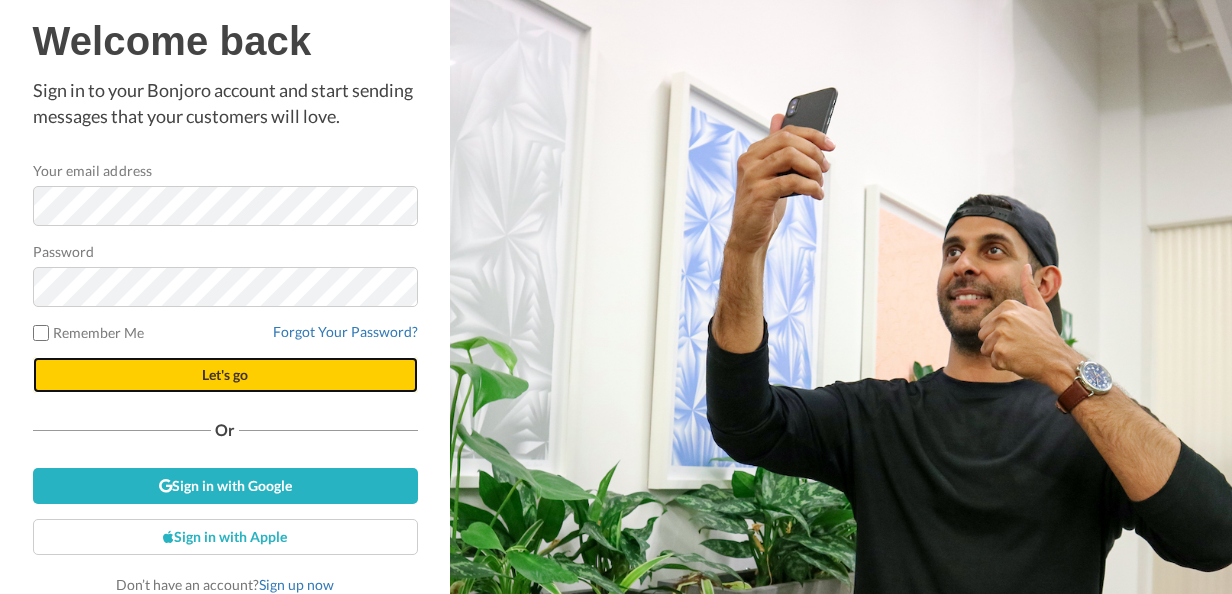 click on "Let's go" at bounding box center [225, 375] 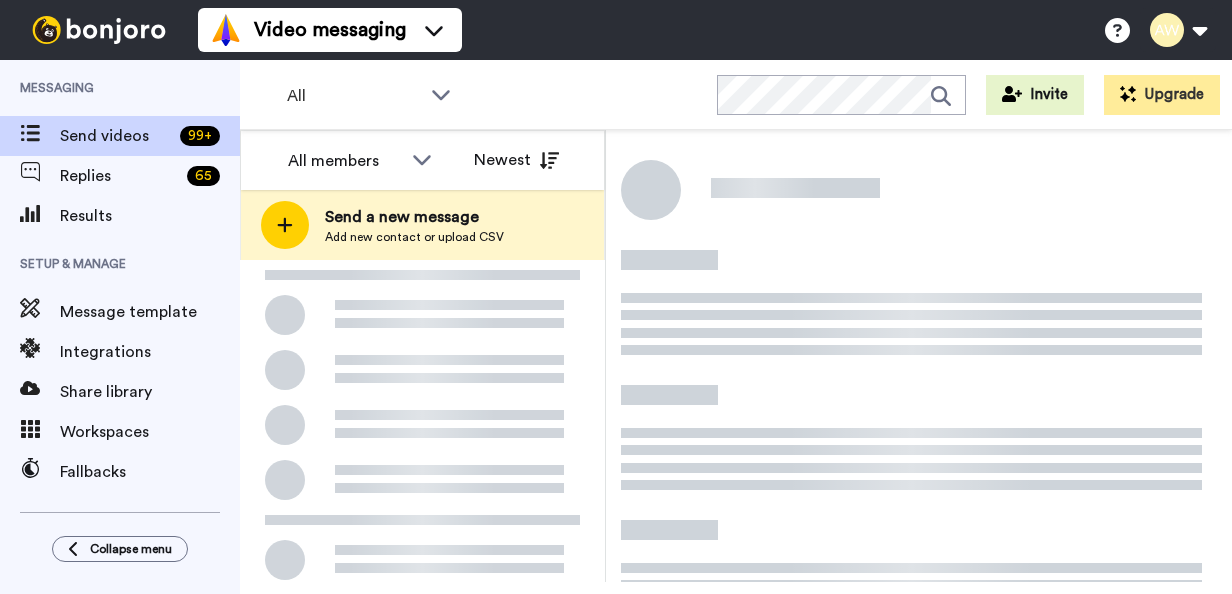 scroll, scrollTop: 0, scrollLeft: 0, axis: both 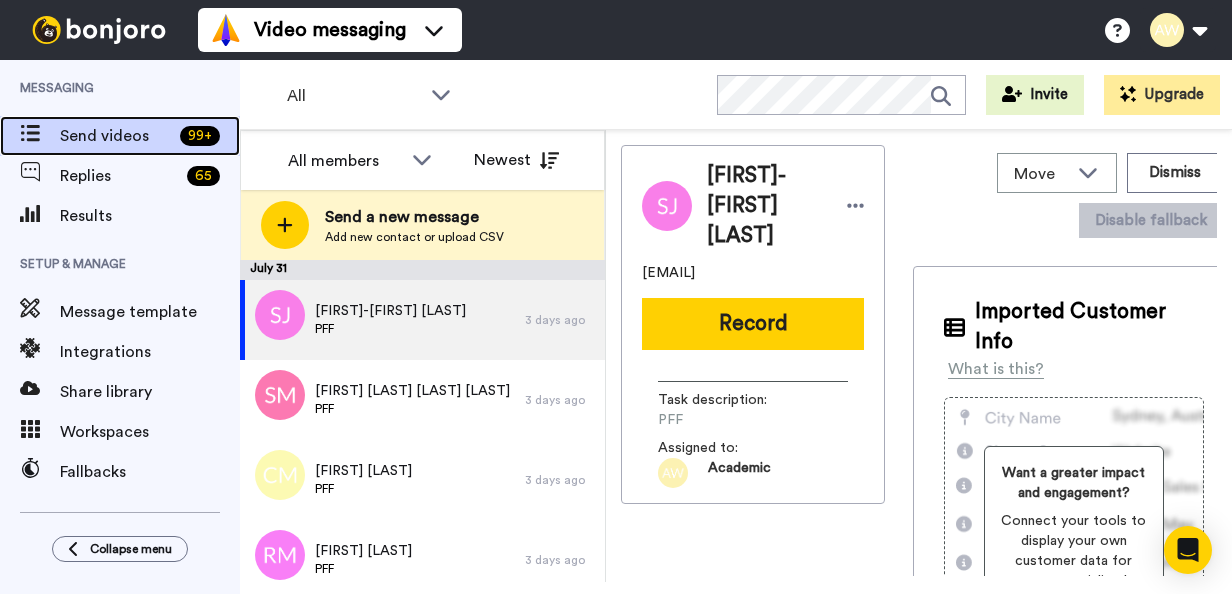 click on "Send videos" at bounding box center (116, 136) 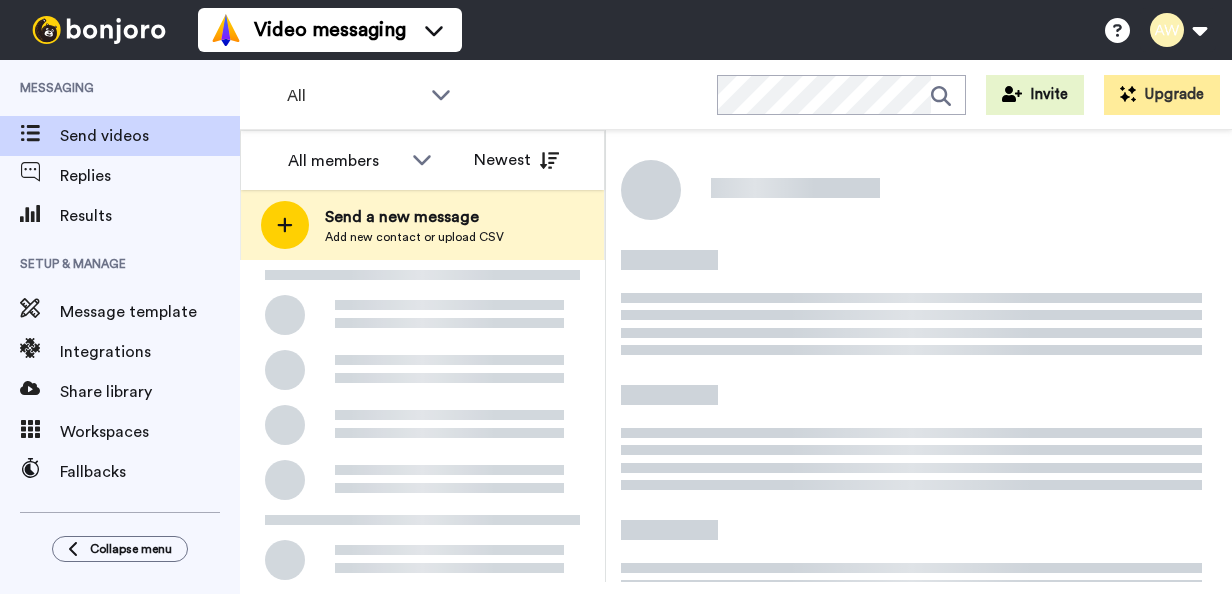 scroll, scrollTop: 0, scrollLeft: 0, axis: both 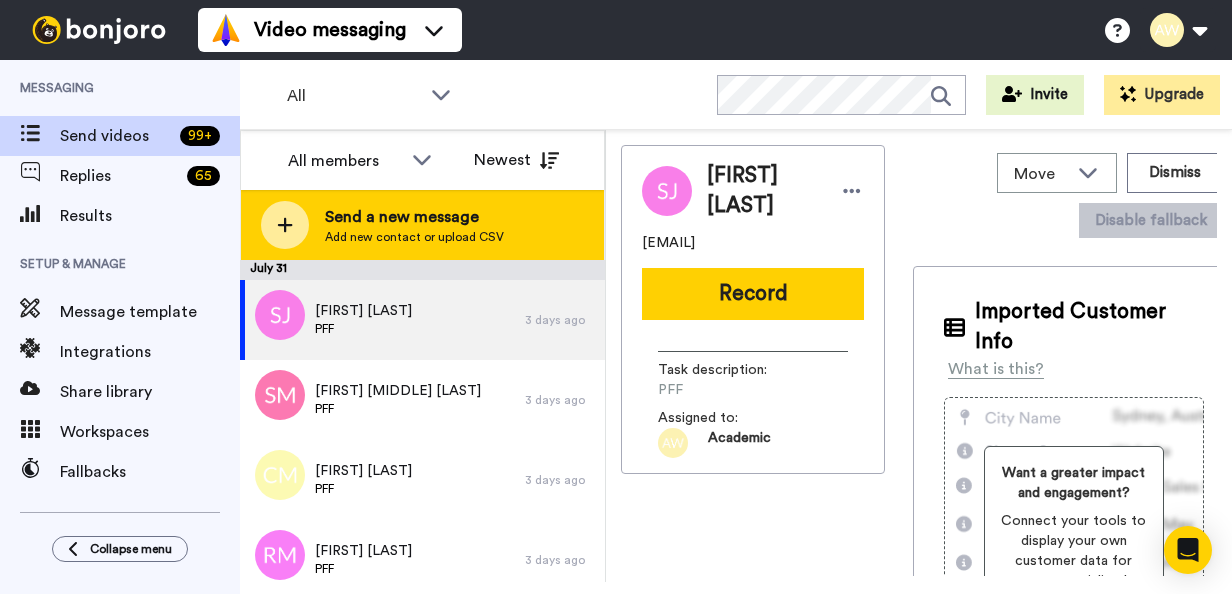 click on "Send a new message" at bounding box center [414, 217] 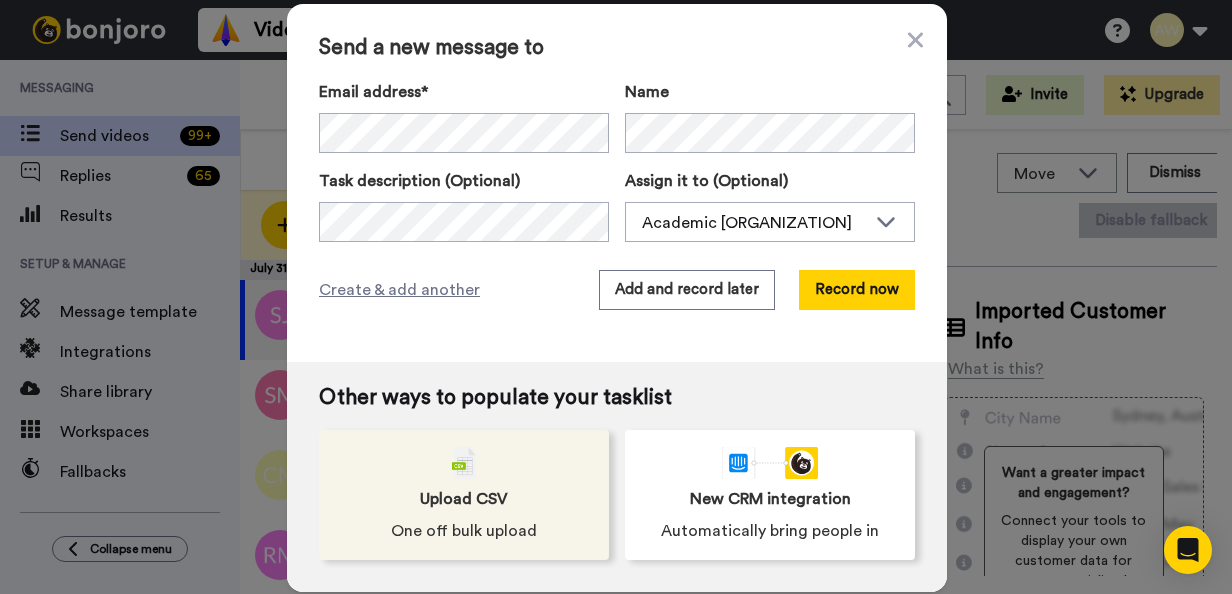 click on "Upload CSV One off bulk upload" at bounding box center (464, 495) 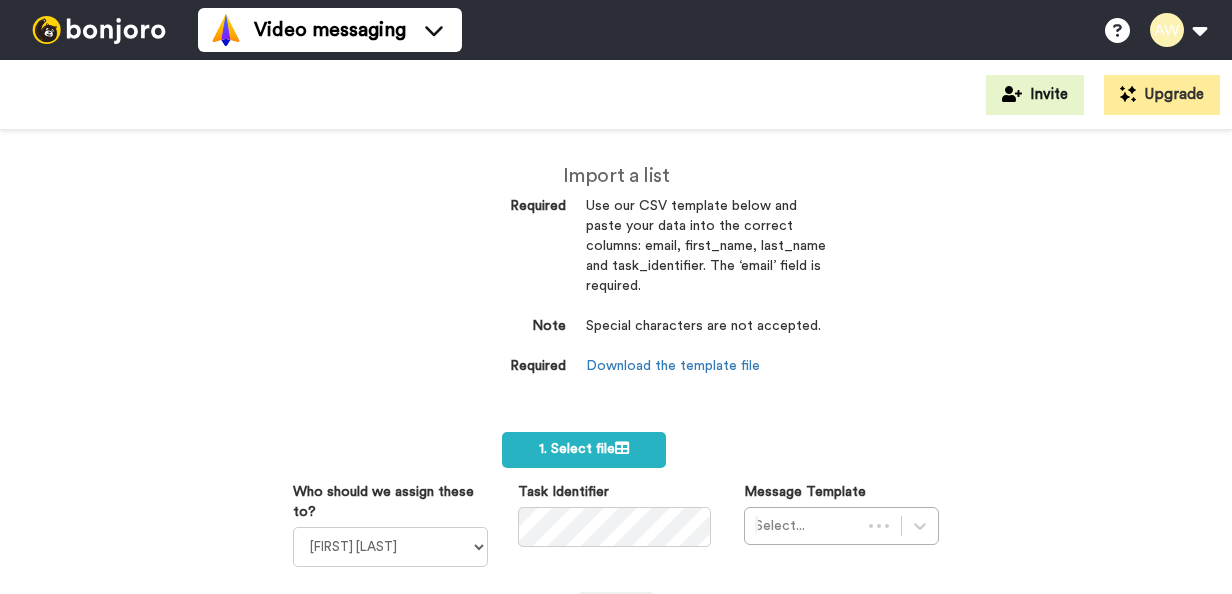 scroll, scrollTop: 0, scrollLeft: 0, axis: both 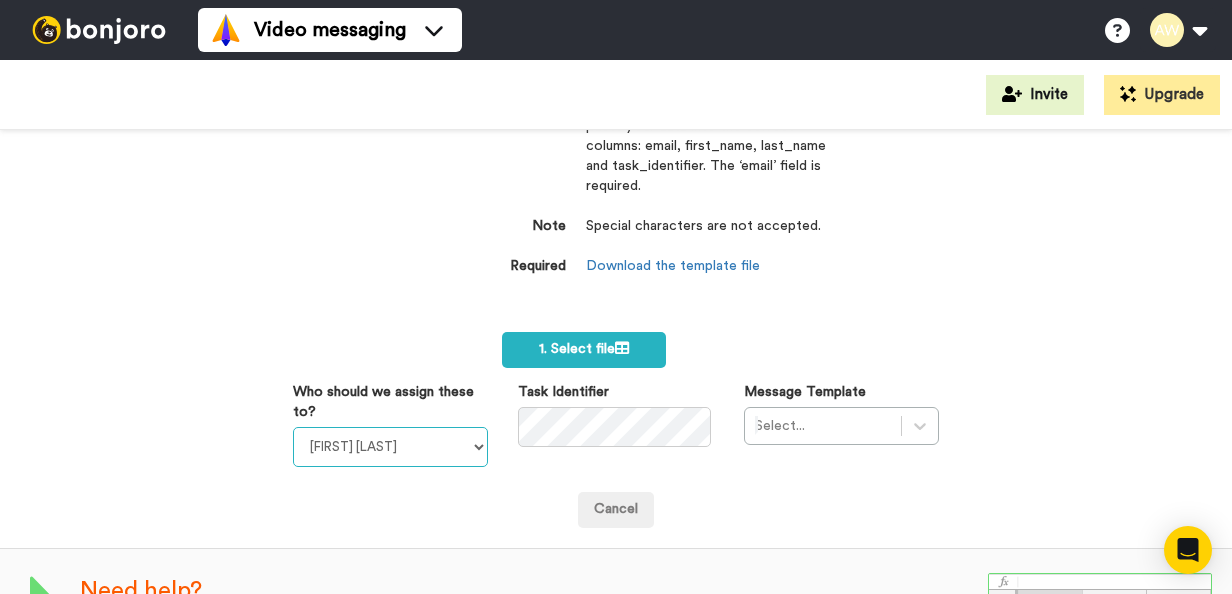 click on "[FIRST] [LAST] [FIRST] [LAST] WLV Academic (FSE) [FIRST] [LAST] [FIRST] [LAST] UK Recruitment Team [FIRST] [LAST] [FIRST] [LAST] [FIRST] [LAST] [FIRST] [LAST] [FIRST] [LAST] [FIRST] [LAST] [FIRST] [LAST] Academic WLV (FEHW) [FIRST] [LAST] [FIRST] [LAST] [FIRST] [LAST] [FIRST] [LAST] Student@WLV [FIRST] [LAST] WLV International [FIRST] [LAST] [FIRST] [LAST] [FIRST] [LAST] [FIRST] [LAST] Academic @WLV (FABSS)" at bounding box center (390, 447) 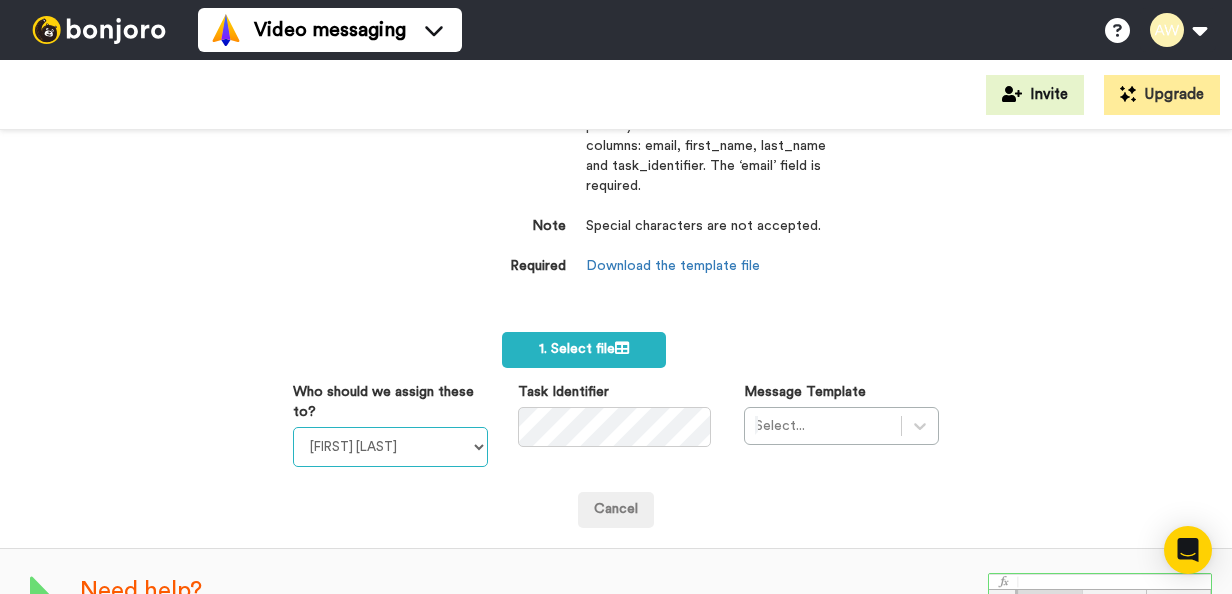 select on "[UUID]" 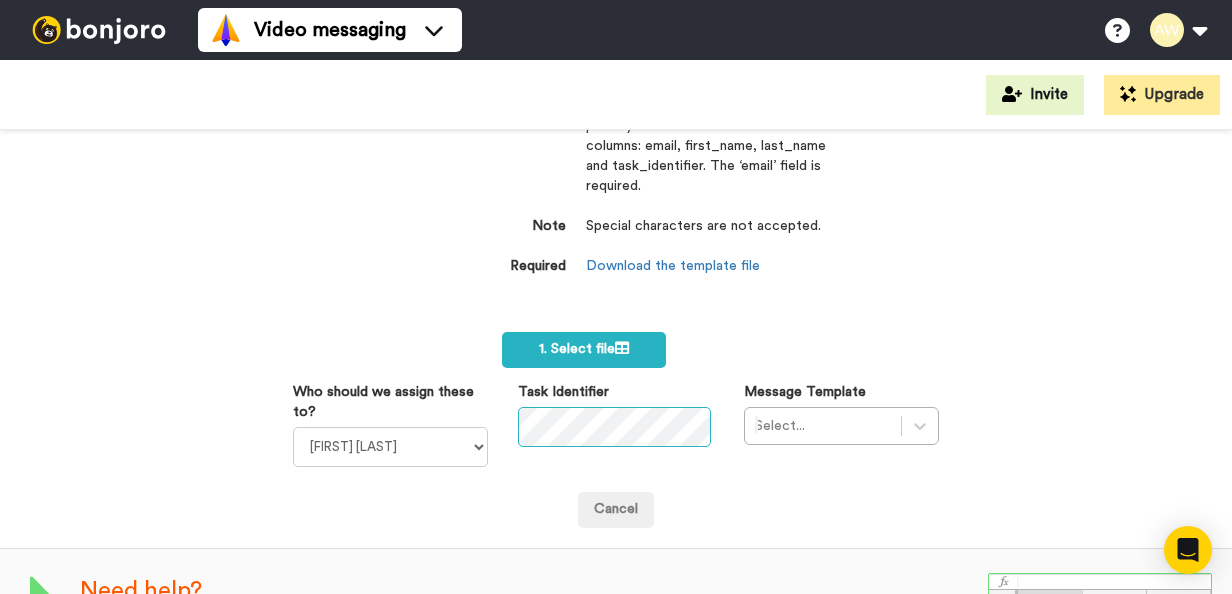 scroll, scrollTop: 0, scrollLeft: 189, axis: horizontal 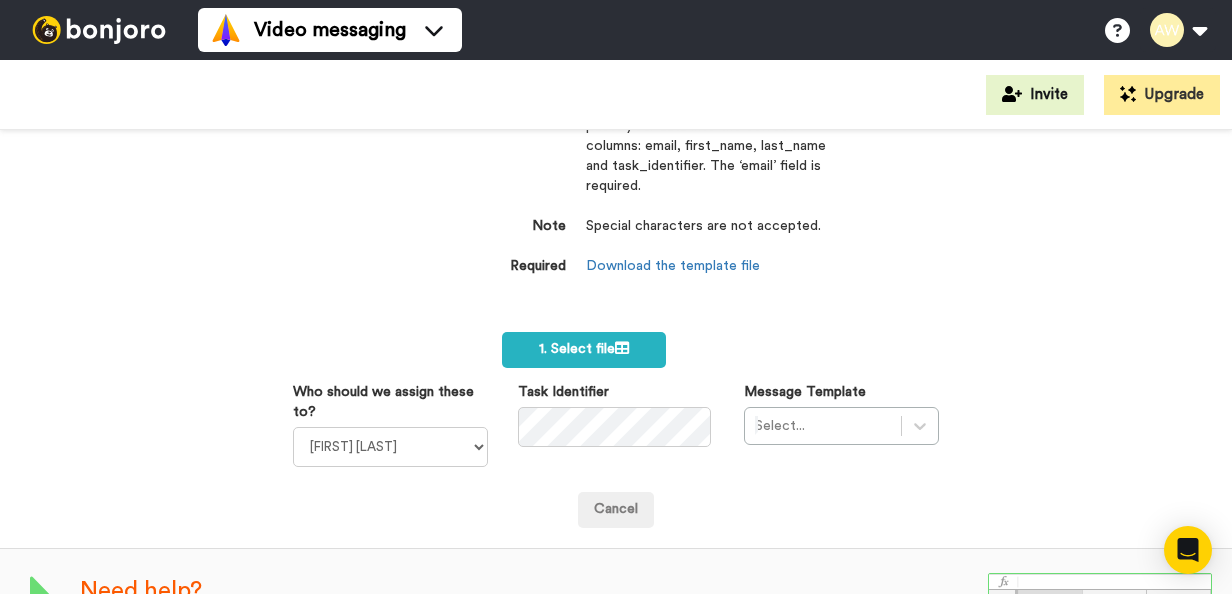 click on "1. Select file
Who should we assign these to?
Laura Wright Amarjit Duggal WLV Academic (FSE) Divandra Birla Bolutife Ademokoya UK Recruitment Team Teresa Powney Trude Hagen Ridwan Miah Surjeet Mahey Rajinder Kaur Lee Wallis Saul Wallis Usman Ahmed Academic WLV (FEHW) Manjit Sahota Zoe Mason Neil Safi Laura Janavicius Student@WLV Shnez Begum WLV International Kimberley Burrell Amie Williams Pushpa Suwali Jack Clare Academic @WLV (FABSS)
Task Identifier
Message Template
Select...
Cancel" at bounding box center [616, 430] 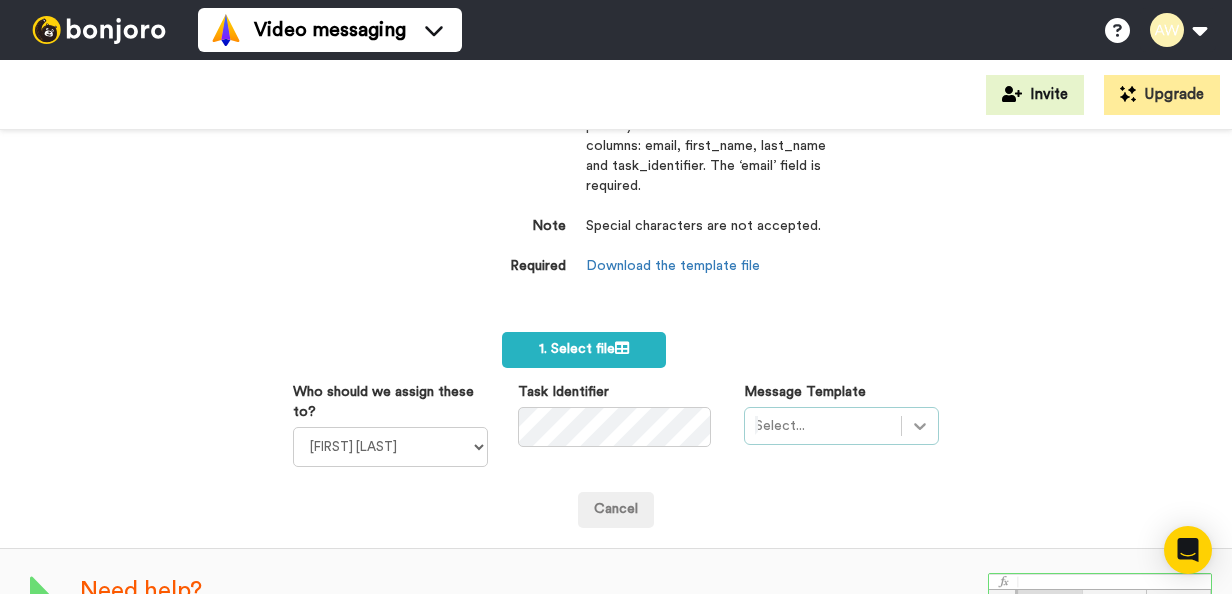 click on "Select..." at bounding box center [841, 426] 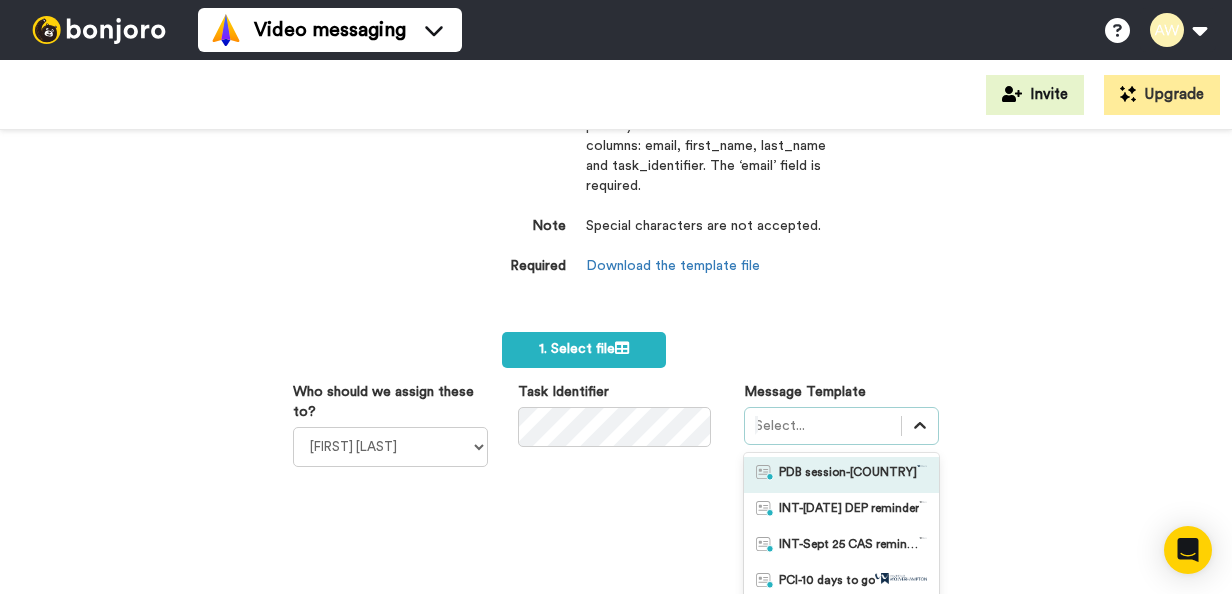 scroll, scrollTop: 266, scrollLeft: 0, axis: vertical 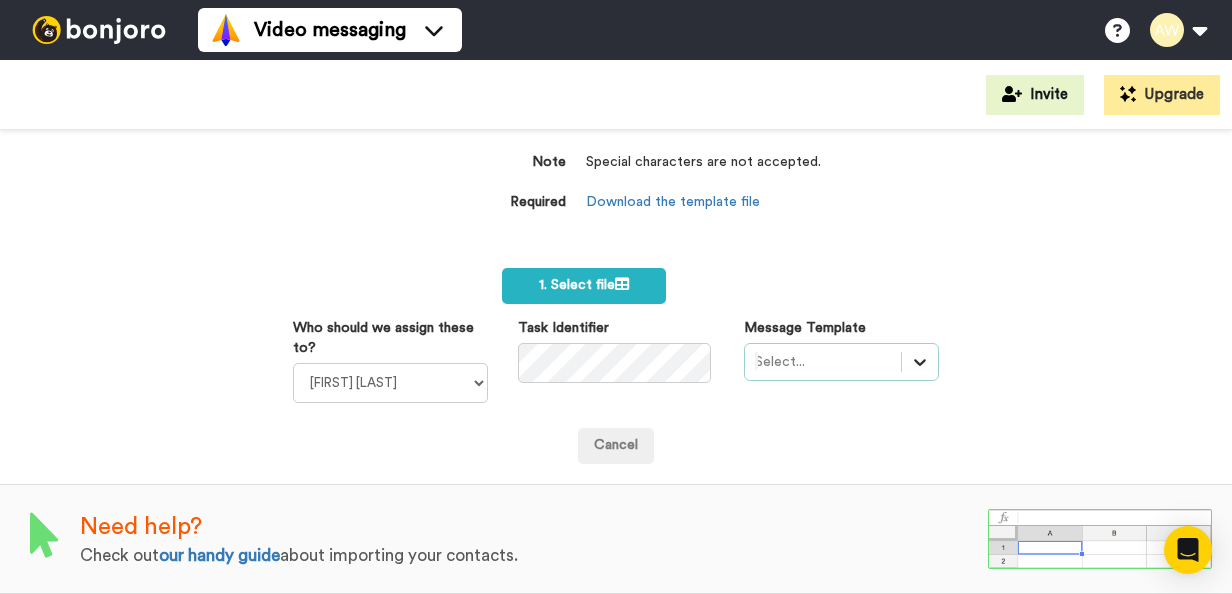 click on "option , selected.   Select is focused ,type to refine list, press Down to open the menu,  Select..." at bounding box center [841, 362] 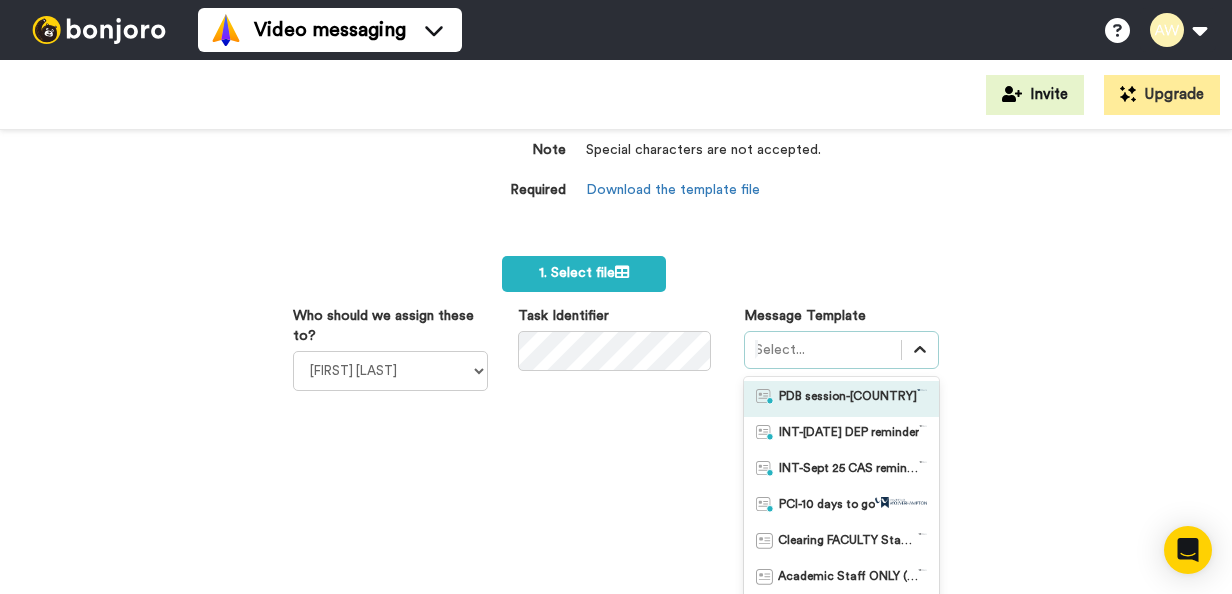 scroll, scrollTop: 266, scrollLeft: 0, axis: vertical 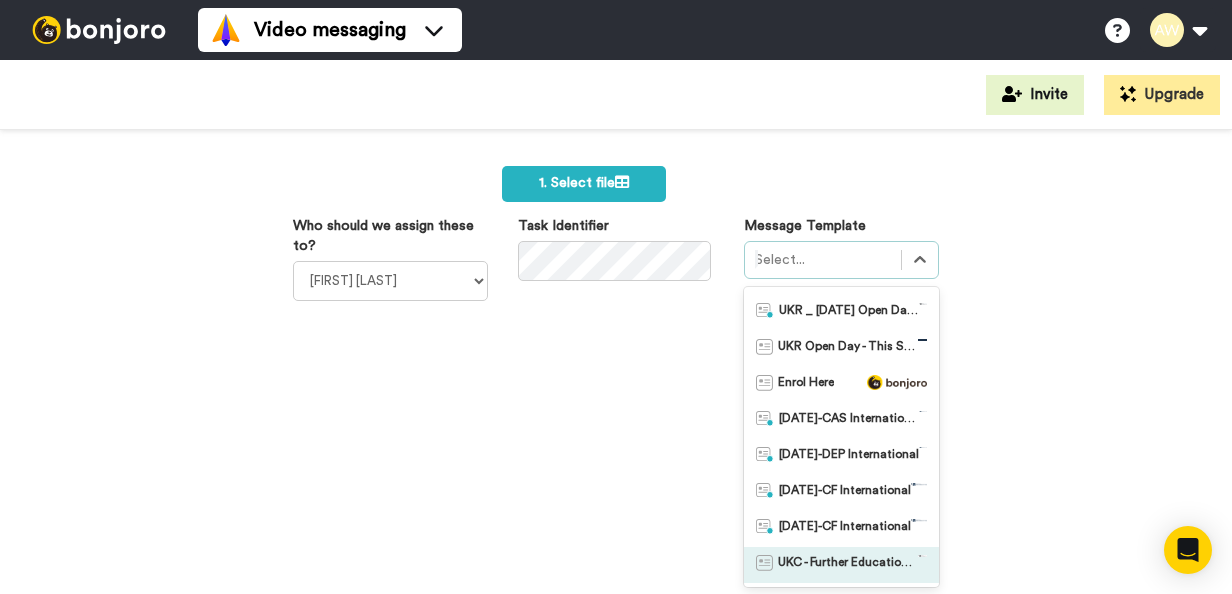 click on "UKC - Further Education Interviews - Day/s before (SEM1 2025/6)" at bounding box center [848, 565] 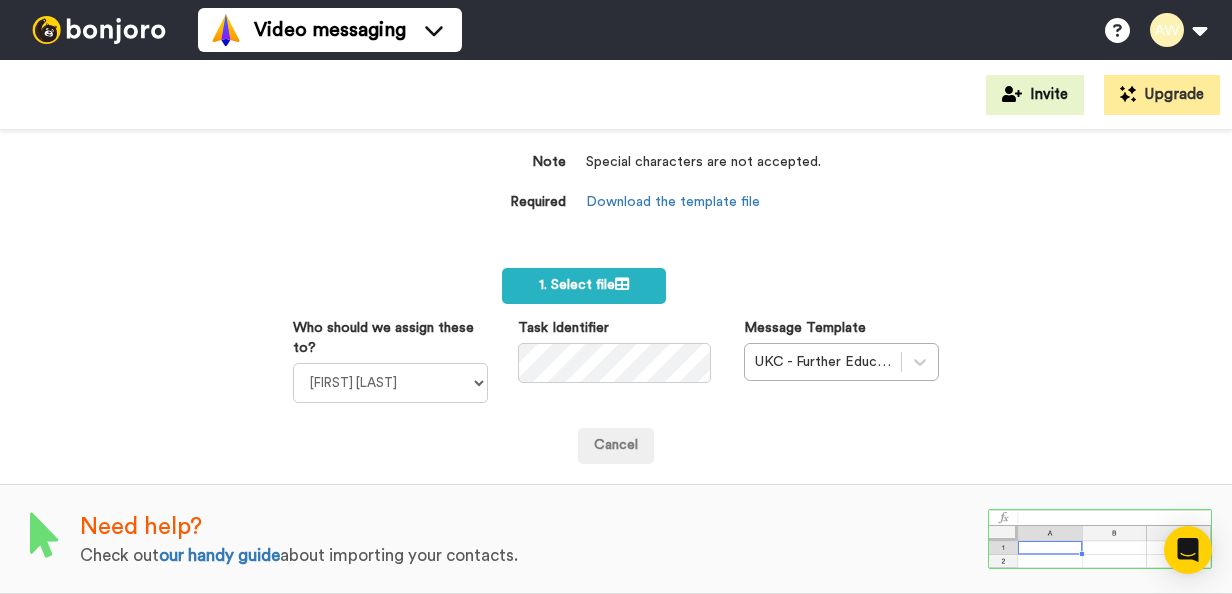 click on "Need help?
Check out  our handy guide   about importing your contacts." at bounding box center (616, 539) 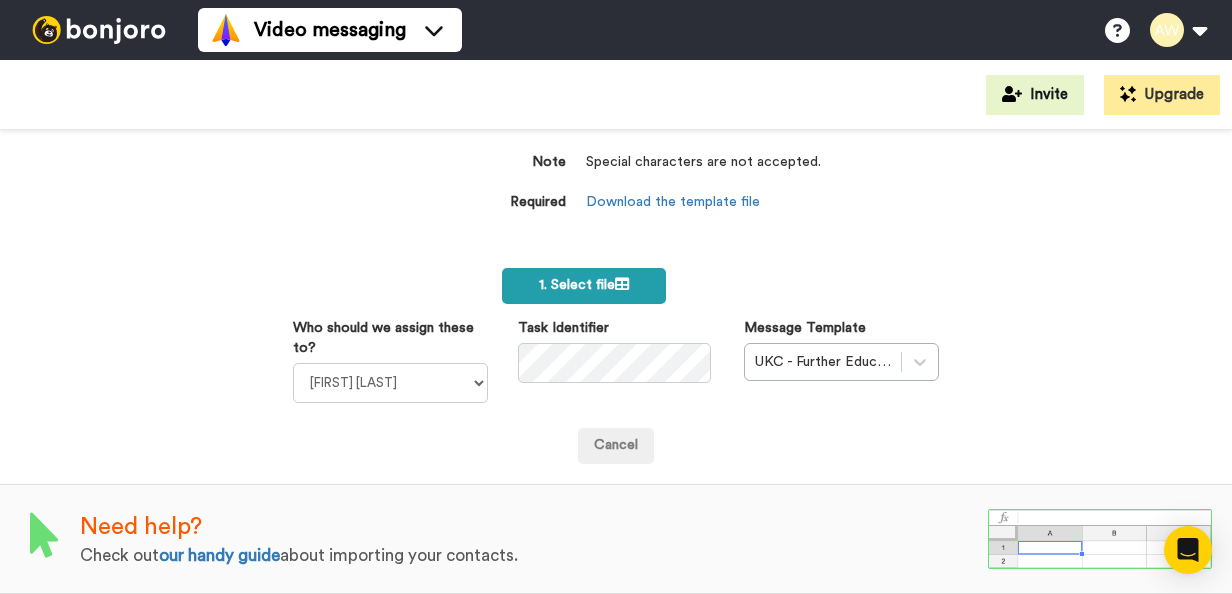 click on "1. Select file" at bounding box center [584, 285] 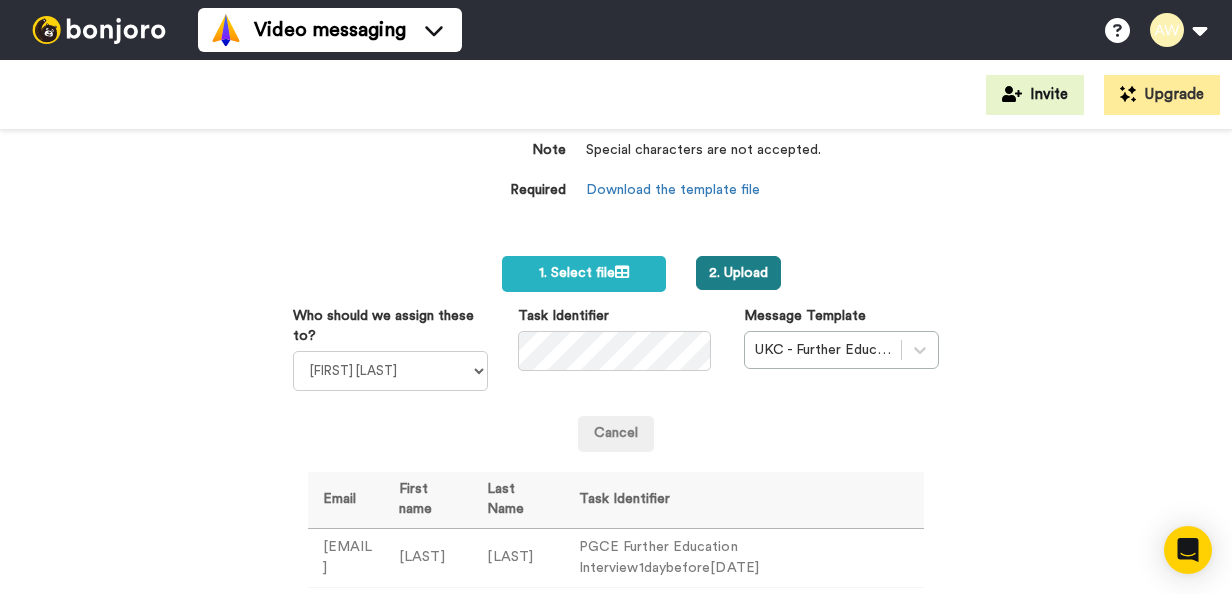 click on "2. Upload" at bounding box center (738, 273) 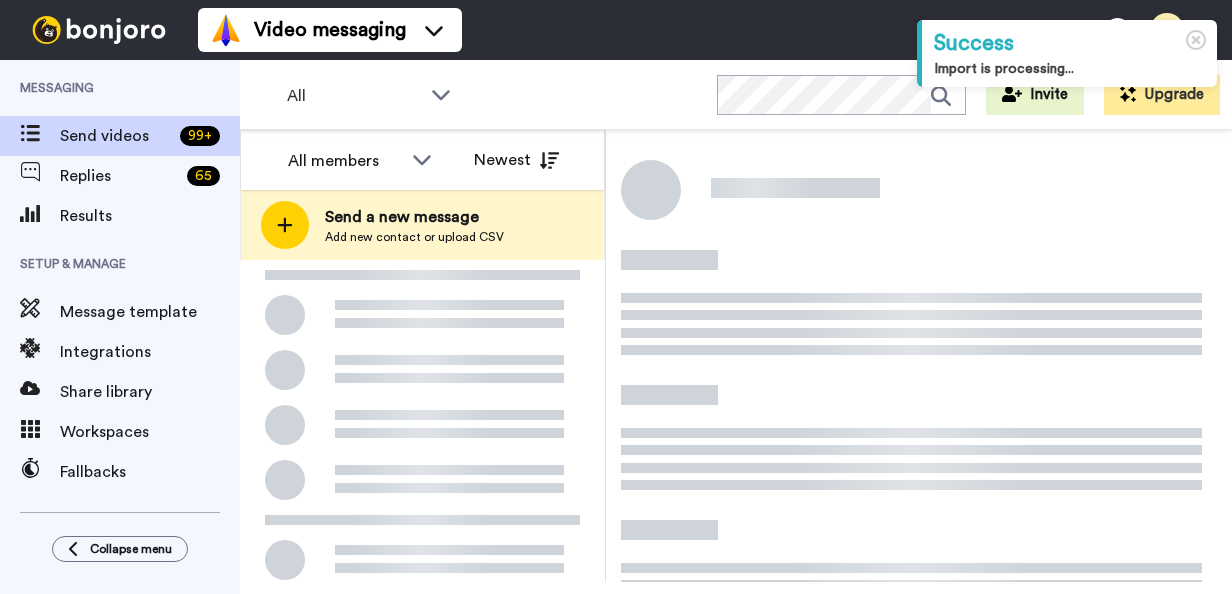 scroll, scrollTop: 0, scrollLeft: 0, axis: both 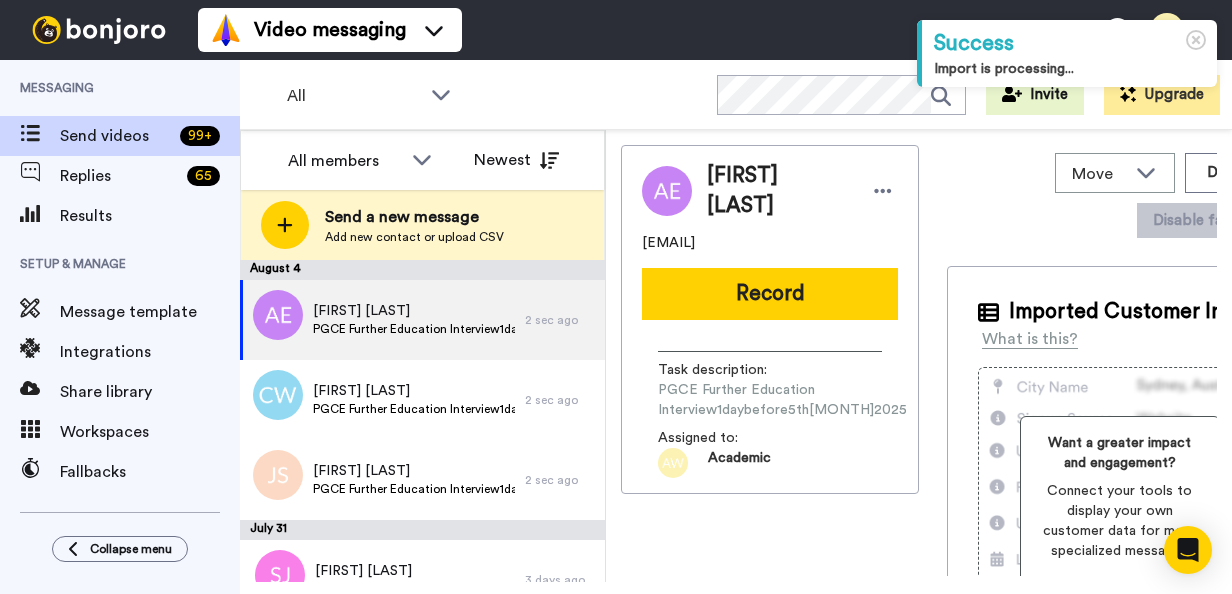 click on "All
Invite Upgrade" at bounding box center [736, 95] 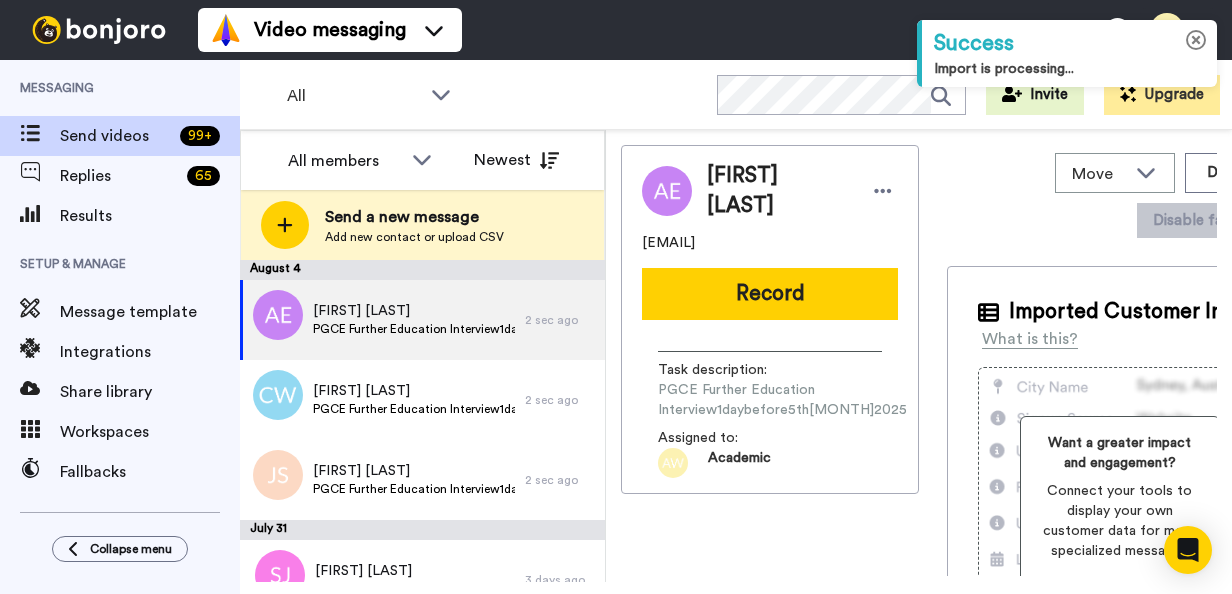 click at bounding box center (1196, 40) 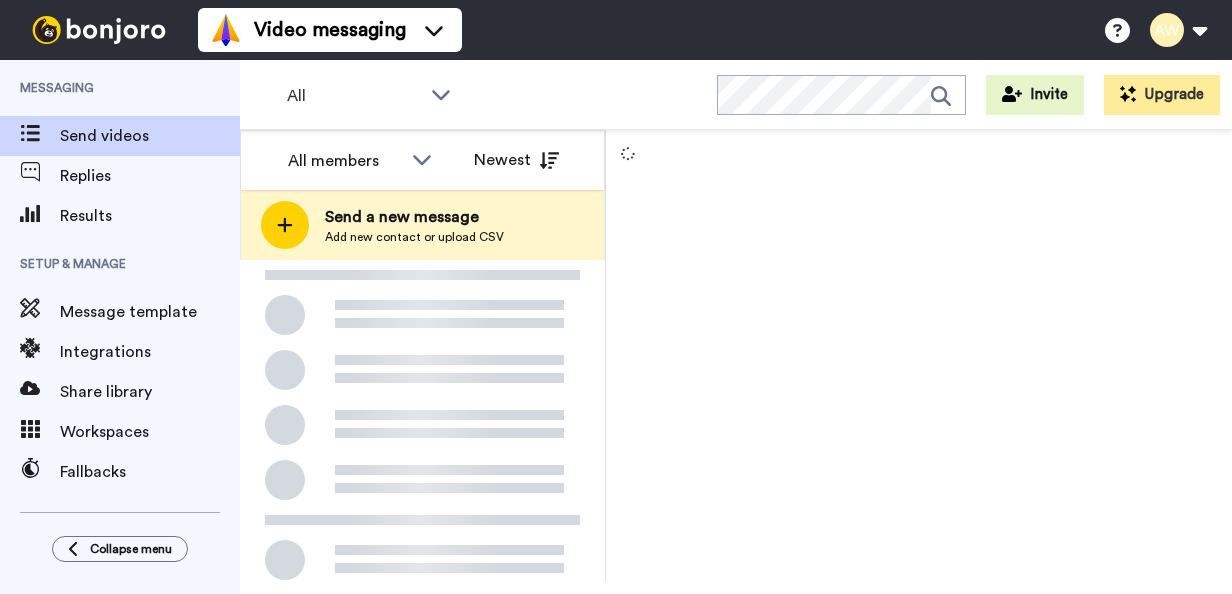 scroll, scrollTop: 0, scrollLeft: 0, axis: both 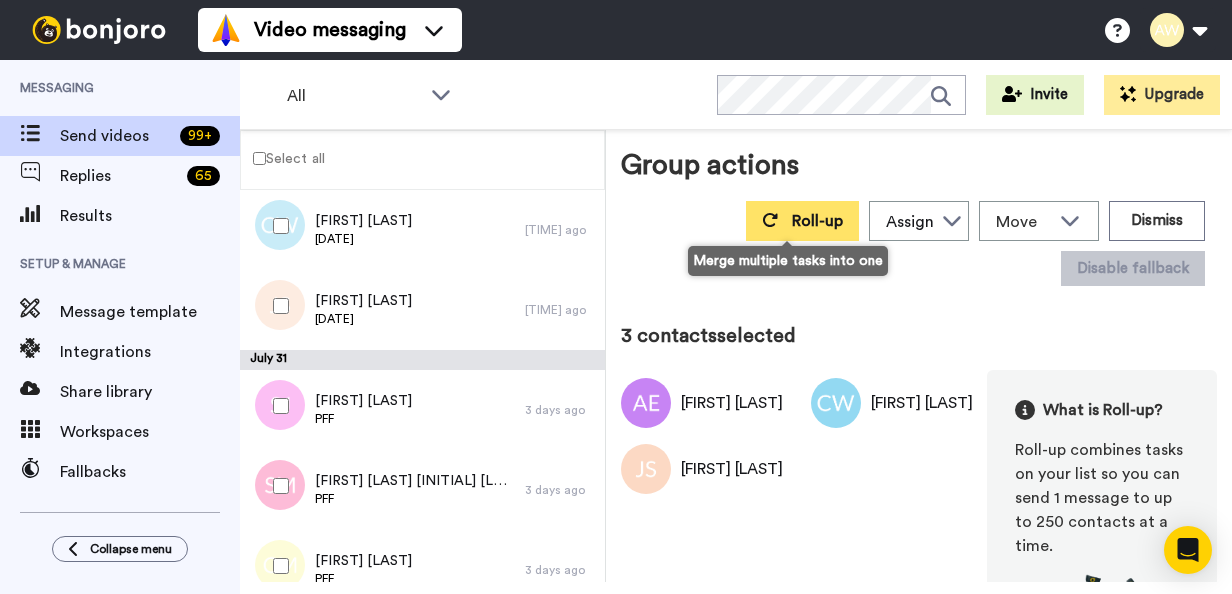 click on "Roll-up" at bounding box center (817, 221) 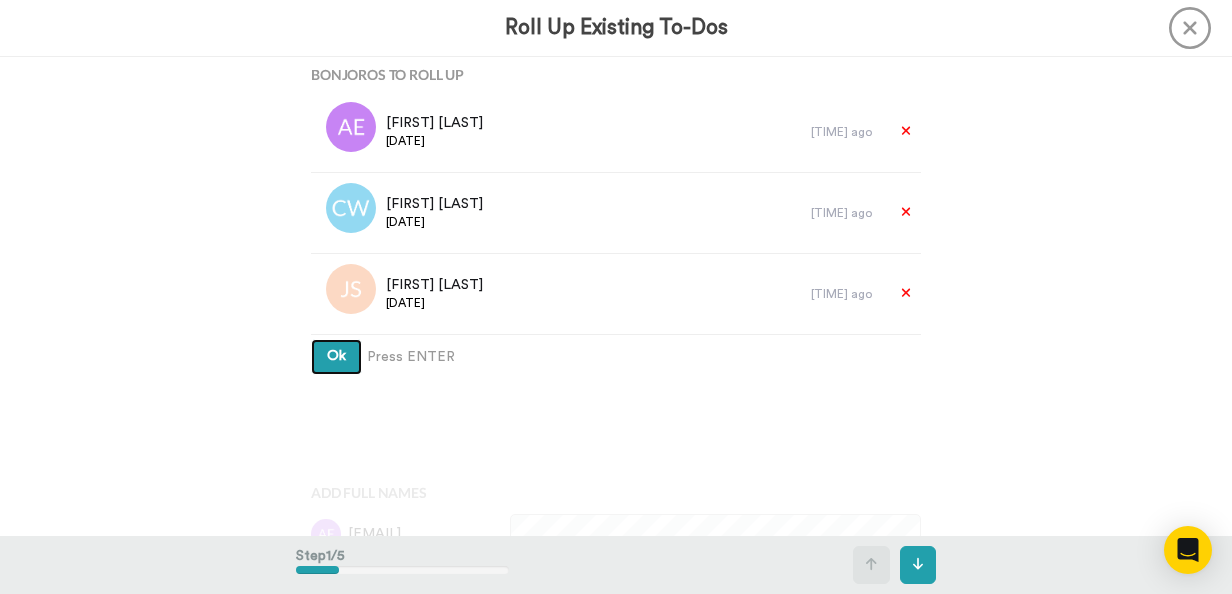 scroll, scrollTop: 300, scrollLeft: 0, axis: vertical 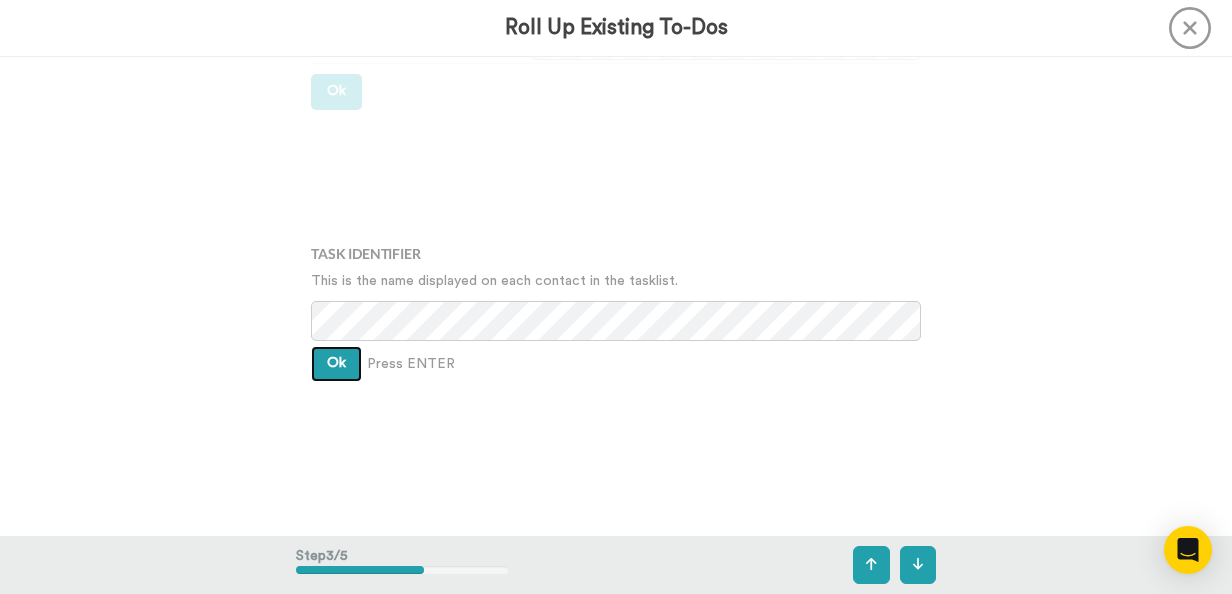 click on "Ok" at bounding box center [336, 363] 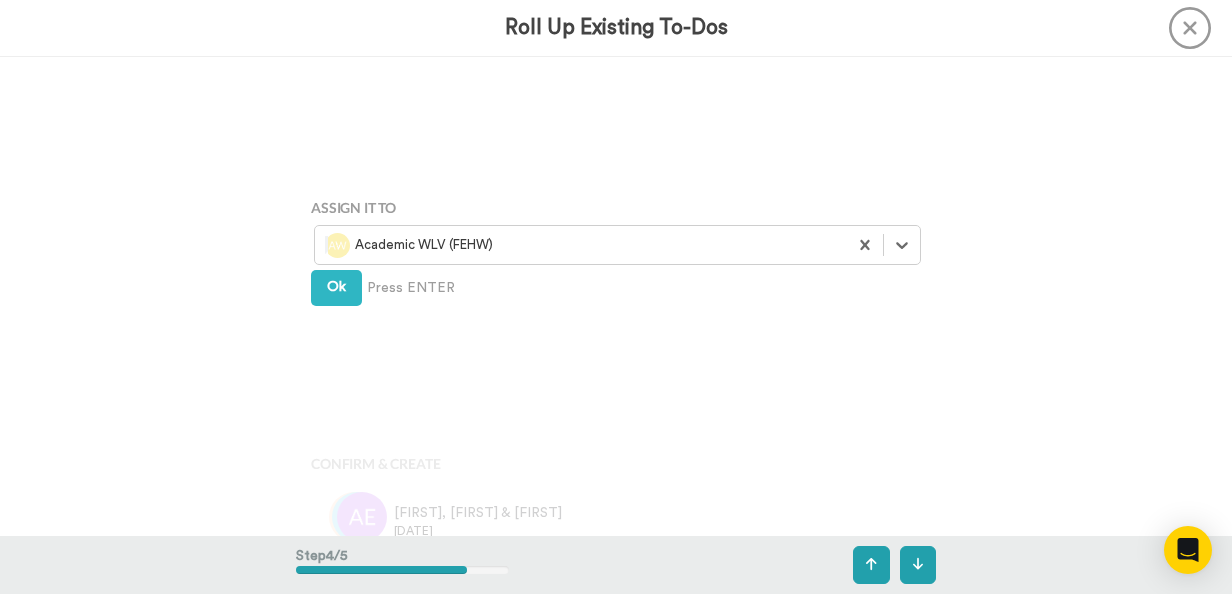 scroll, scrollTop: 960, scrollLeft: 0, axis: vertical 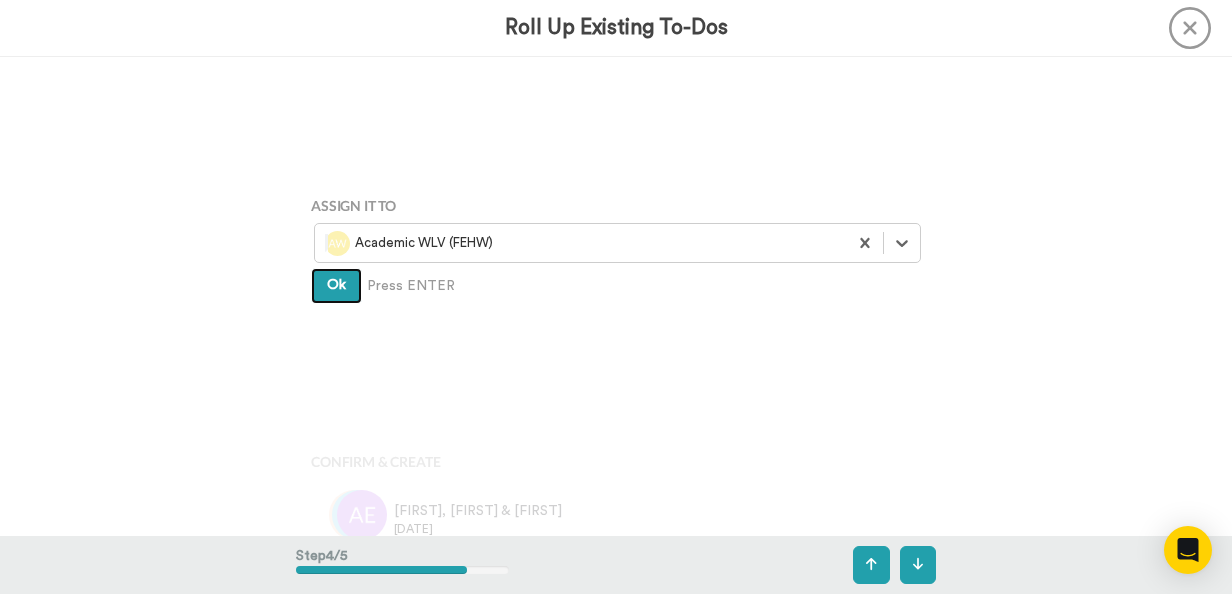 click on "Ok" at bounding box center (336, 286) 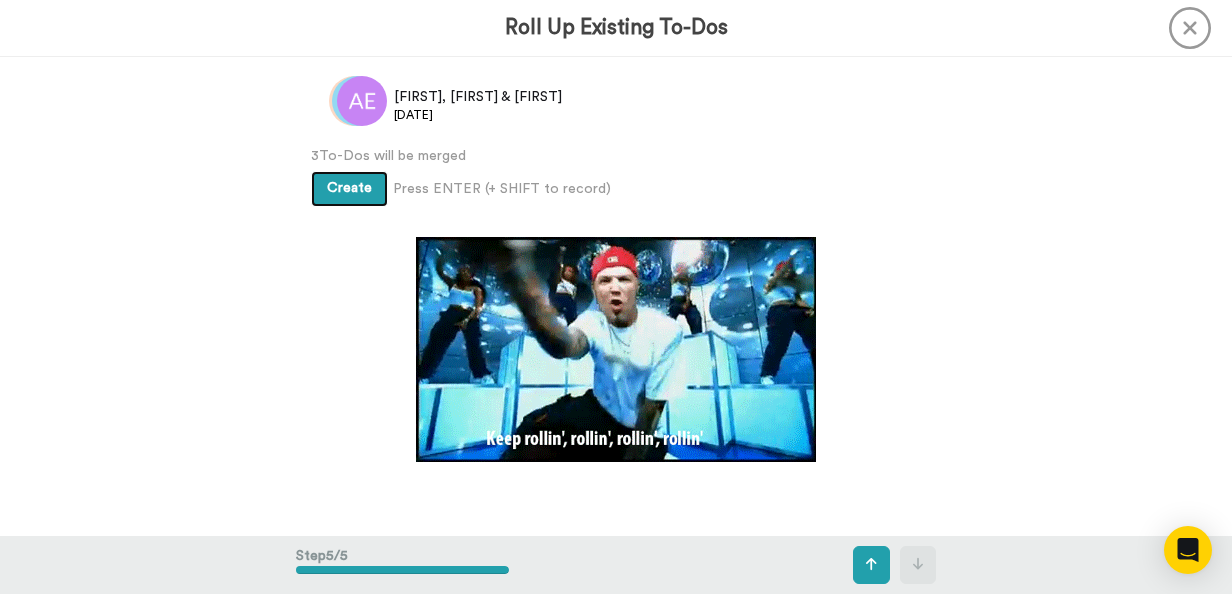 scroll, scrollTop: 1400, scrollLeft: 0, axis: vertical 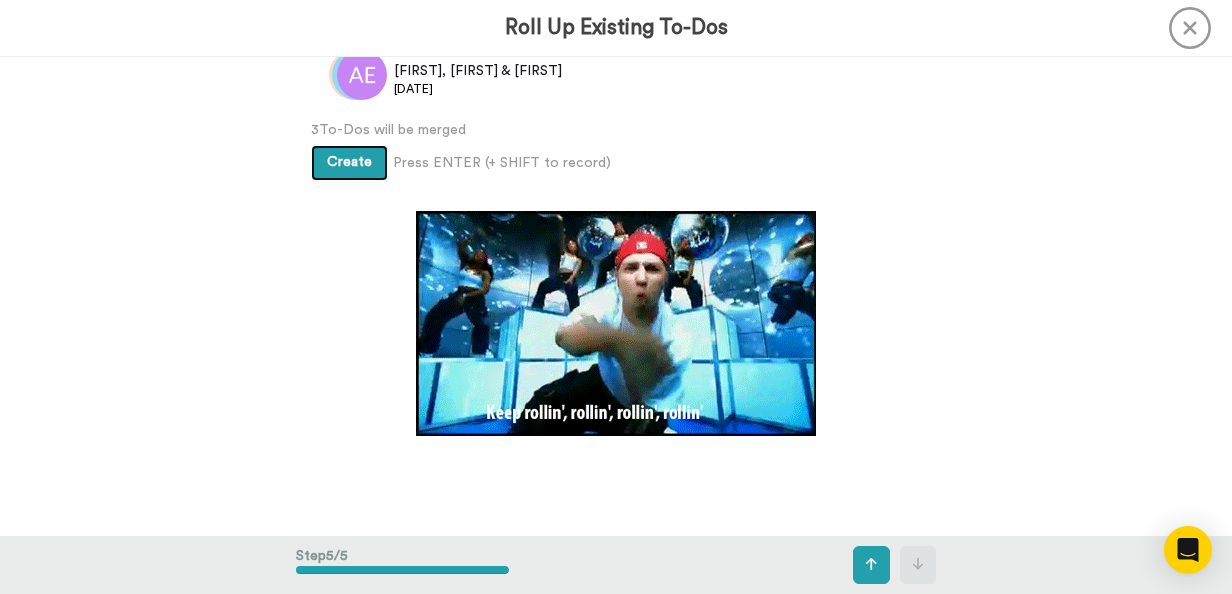 click on "Create" at bounding box center (349, 163) 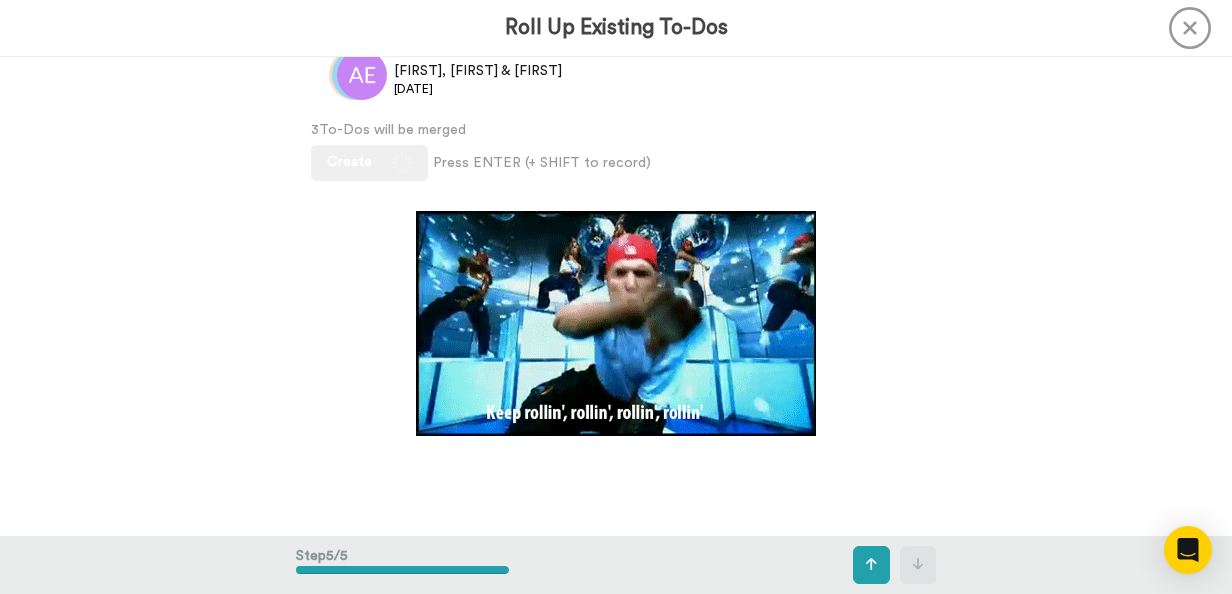scroll, scrollTop: 1165, scrollLeft: 0, axis: vertical 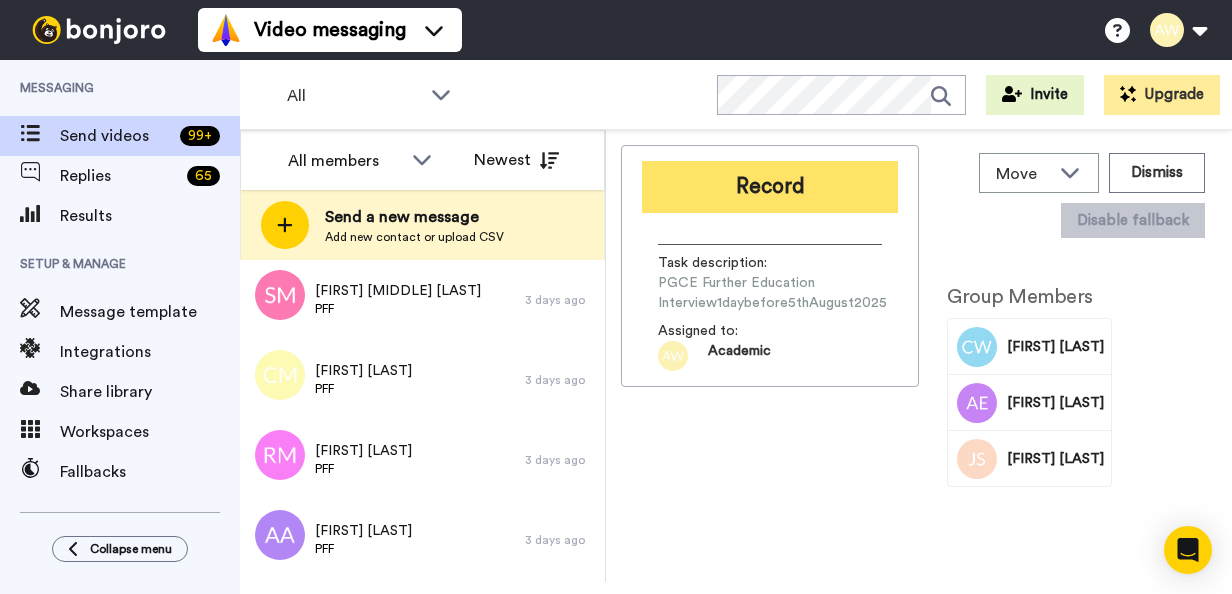 click on "Record" at bounding box center (770, 187) 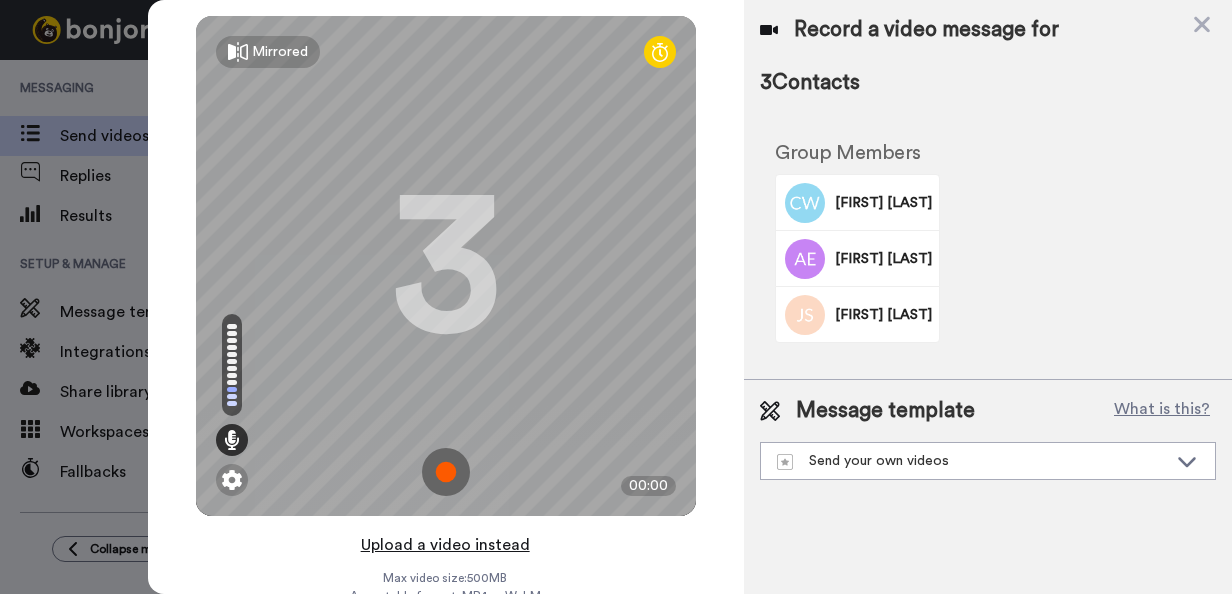 click on "Upload a video instead" at bounding box center (445, 545) 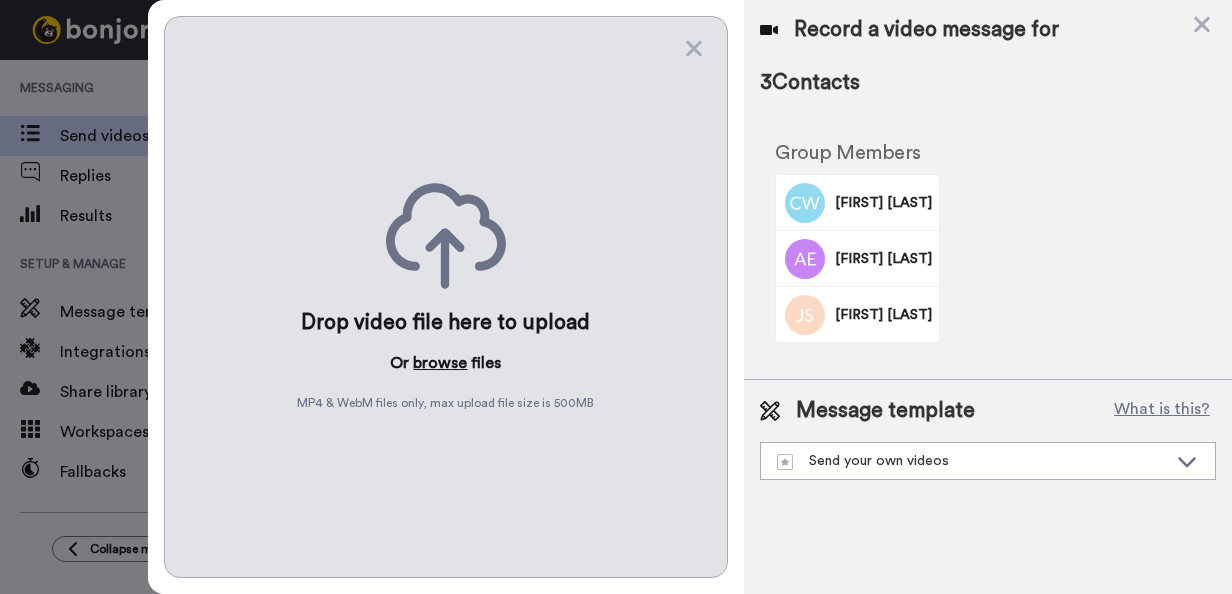 click on "browse" at bounding box center (440, 363) 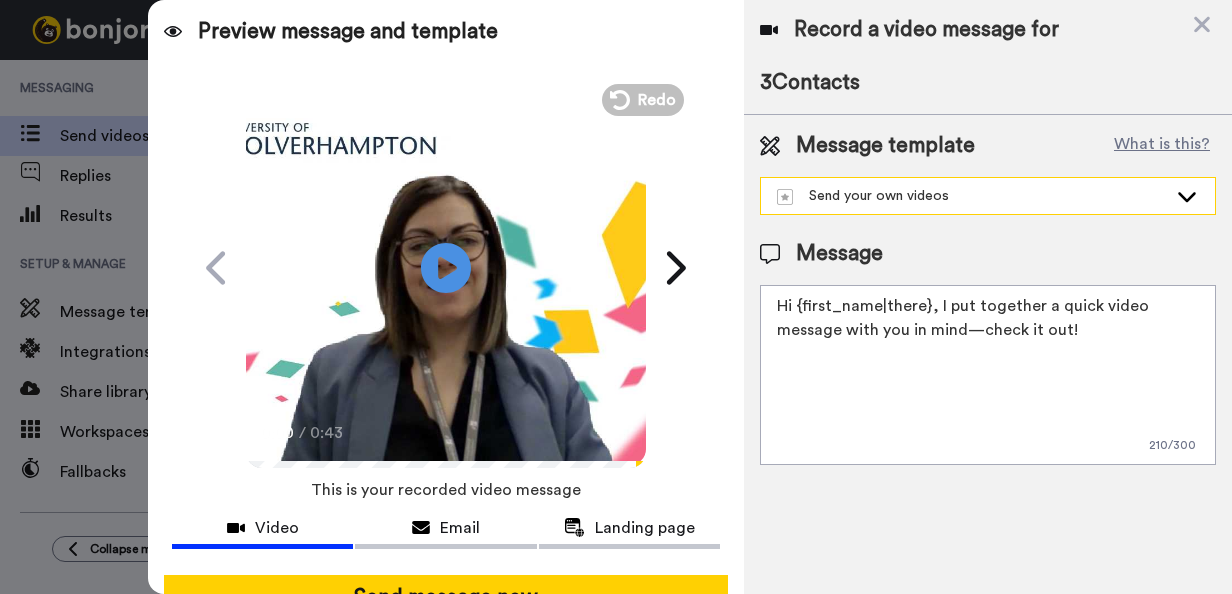 click 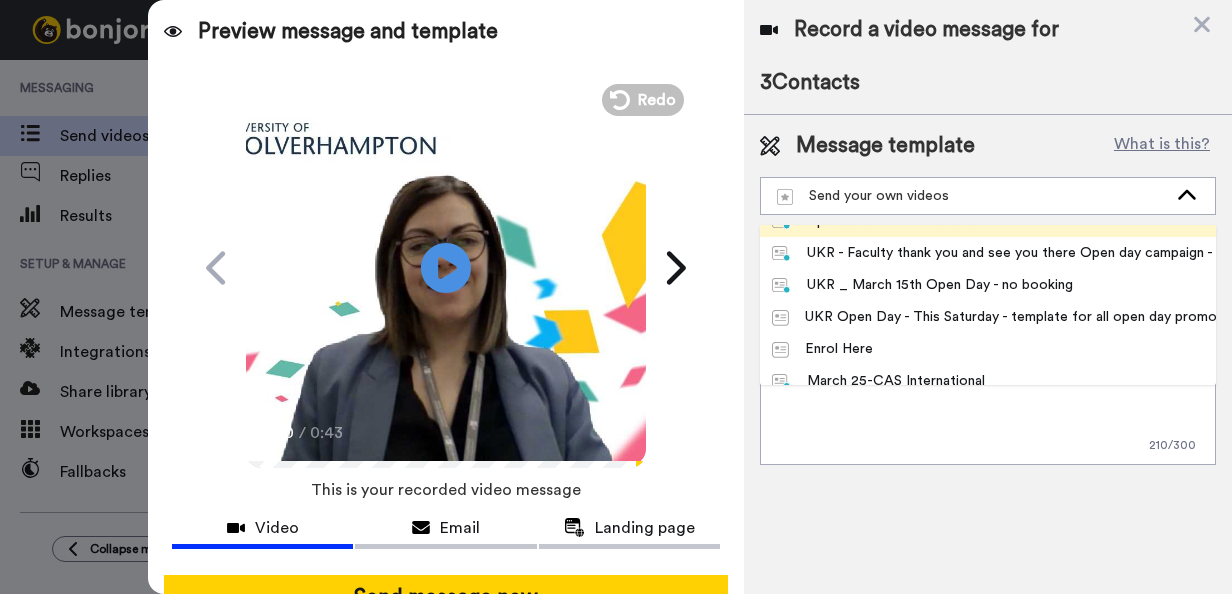 scroll, scrollTop: 1440, scrollLeft: 0, axis: vertical 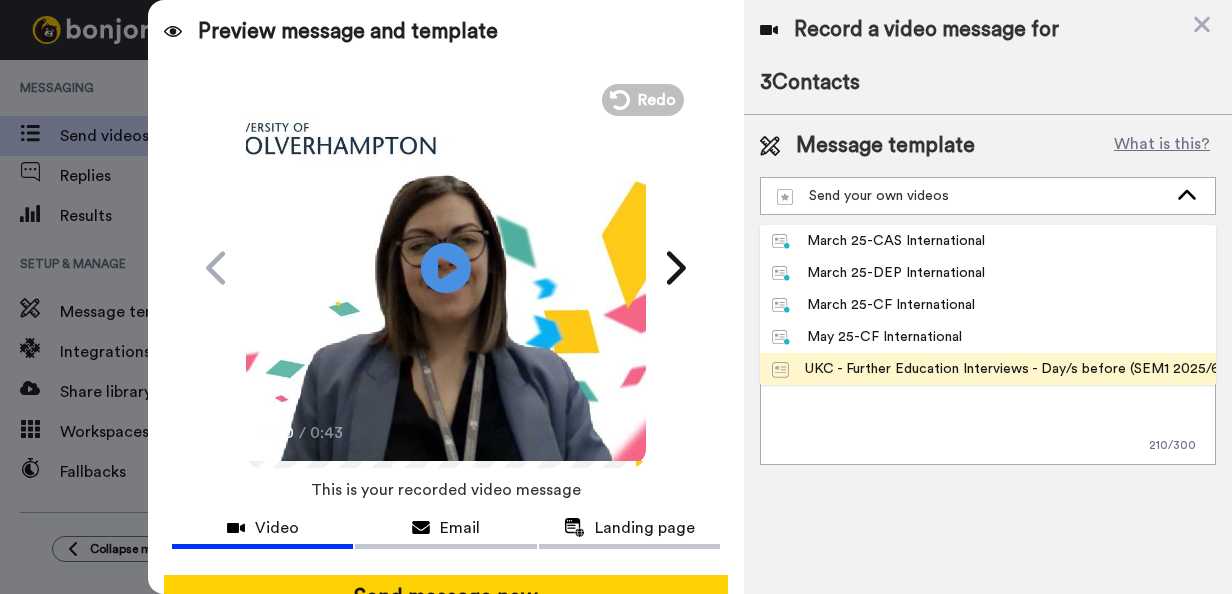 click on "UKC - Further Education Interviews - Day/s before (SEM1 2025/6)" at bounding box center [988, 369] 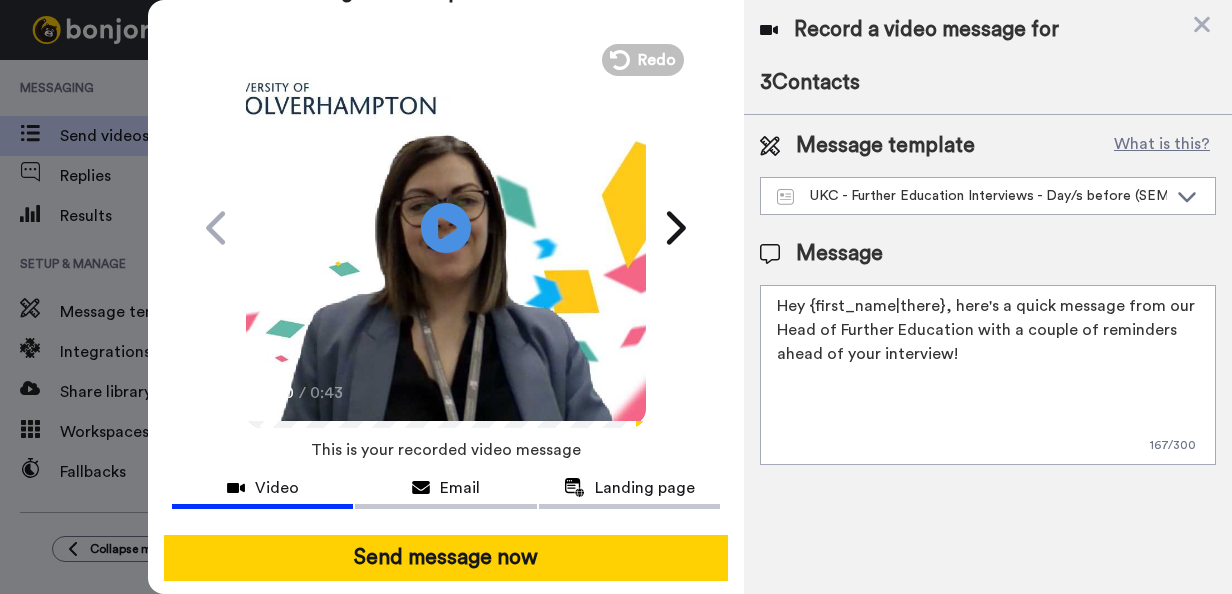 scroll, scrollTop: 53, scrollLeft: 0, axis: vertical 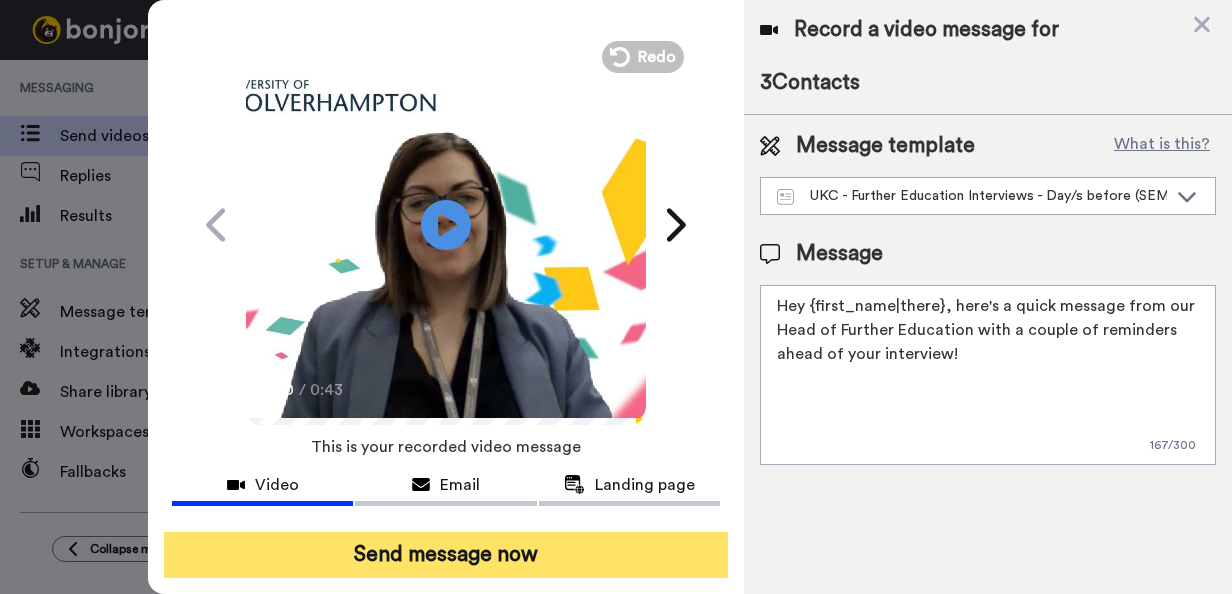 click on "Send message now" at bounding box center [446, 555] 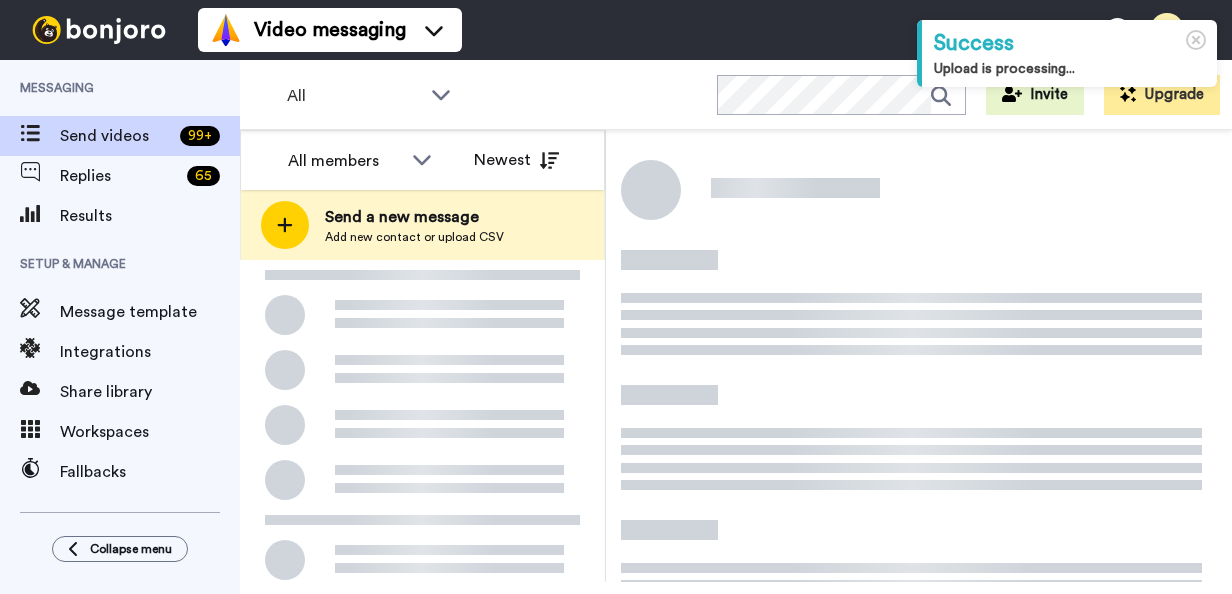 scroll, scrollTop: 0, scrollLeft: 0, axis: both 